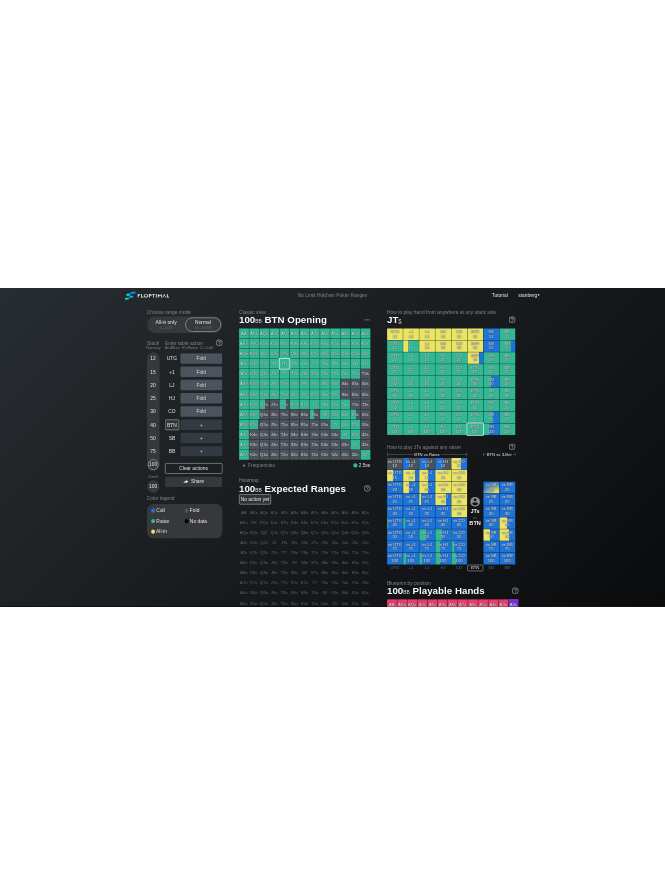 scroll, scrollTop: 0, scrollLeft: 0, axis: both 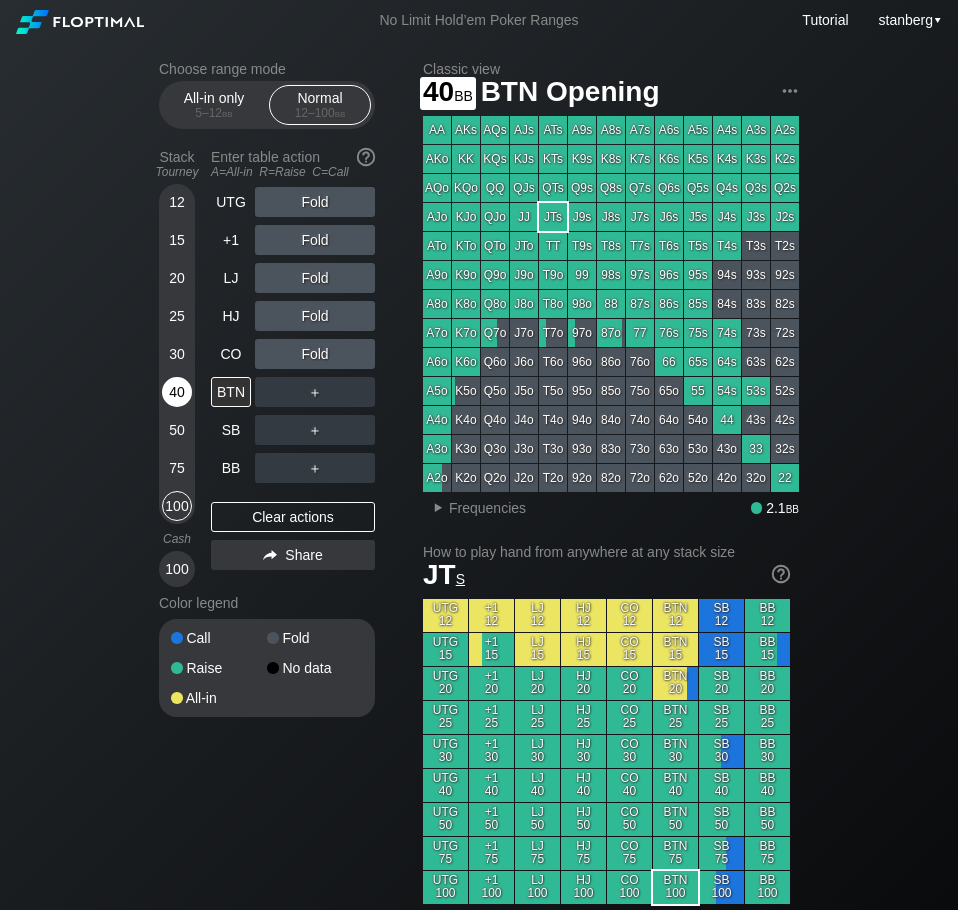click on "40" at bounding box center [177, 392] 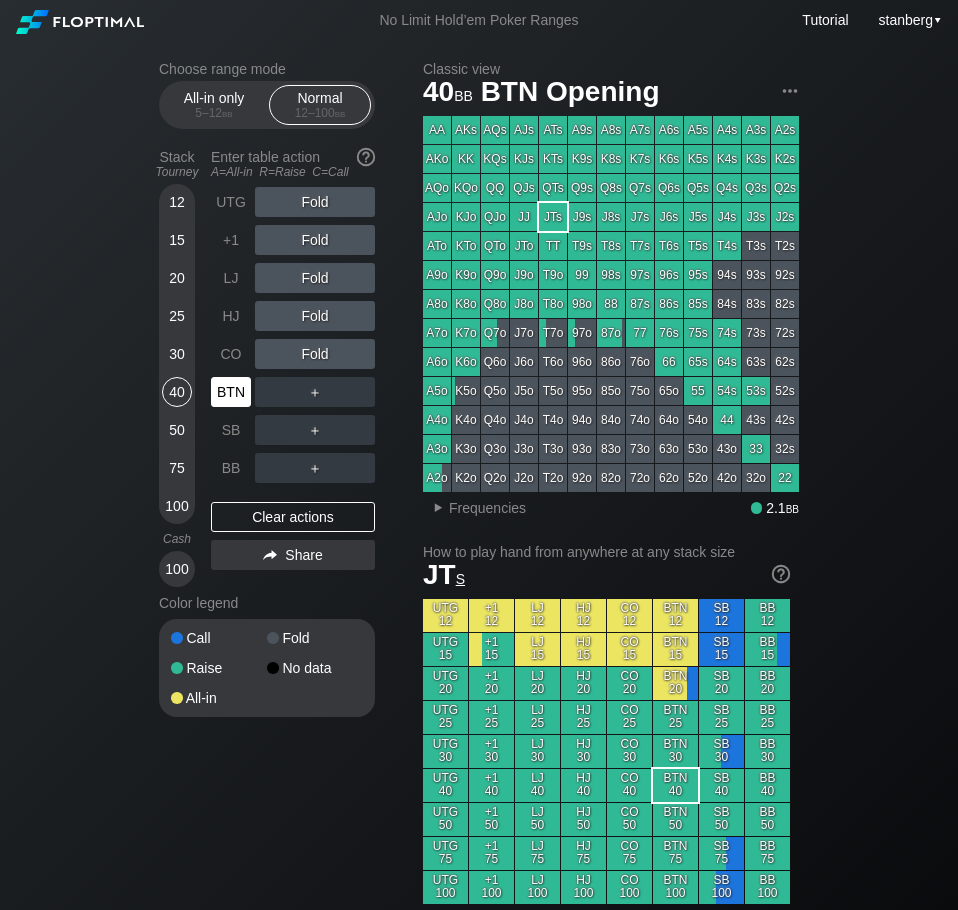 click on "BTN" at bounding box center (231, 392) 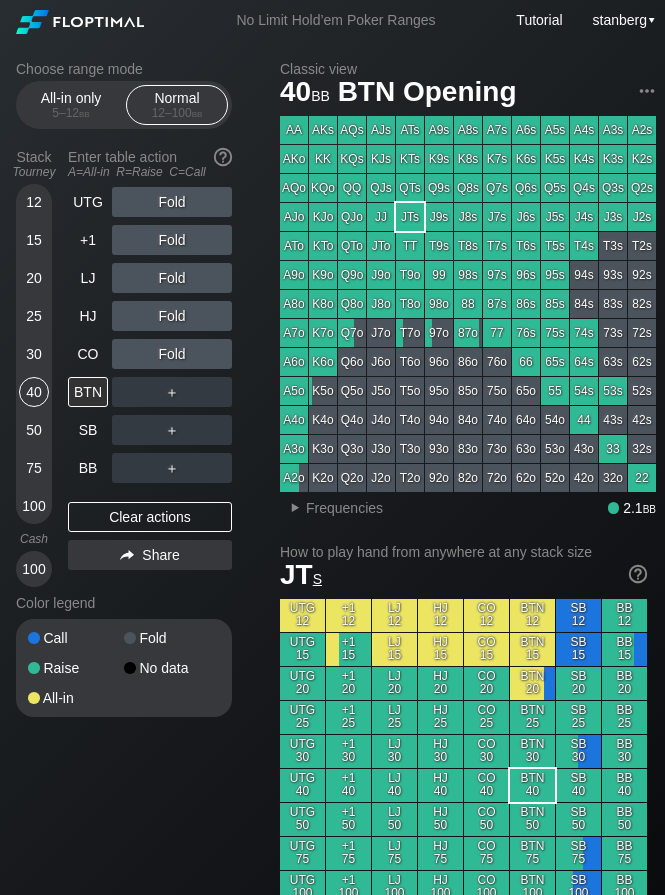 click on "25" at bounding box center [34, 316] 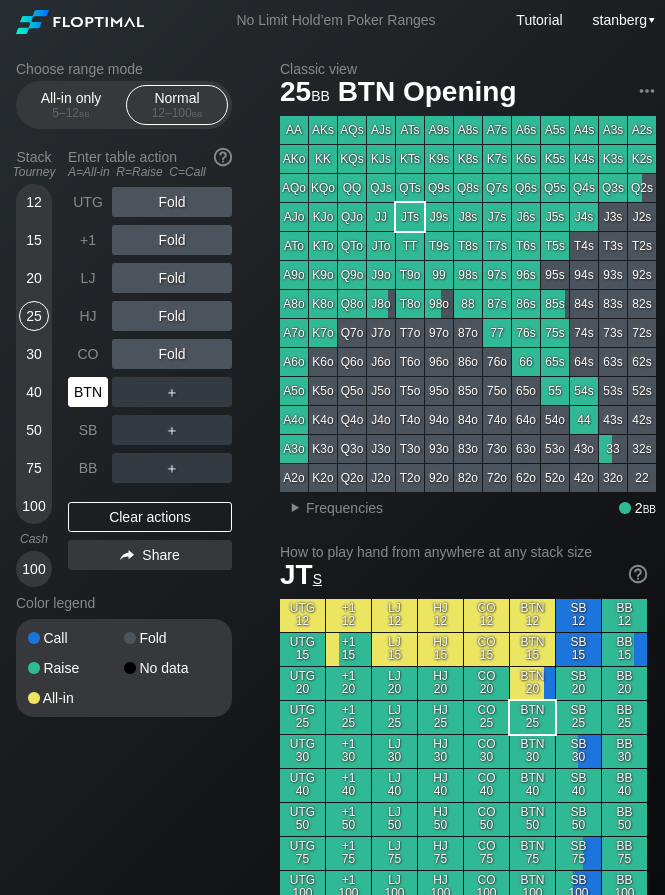 click on "BTN" at bounding box center [88, 392] 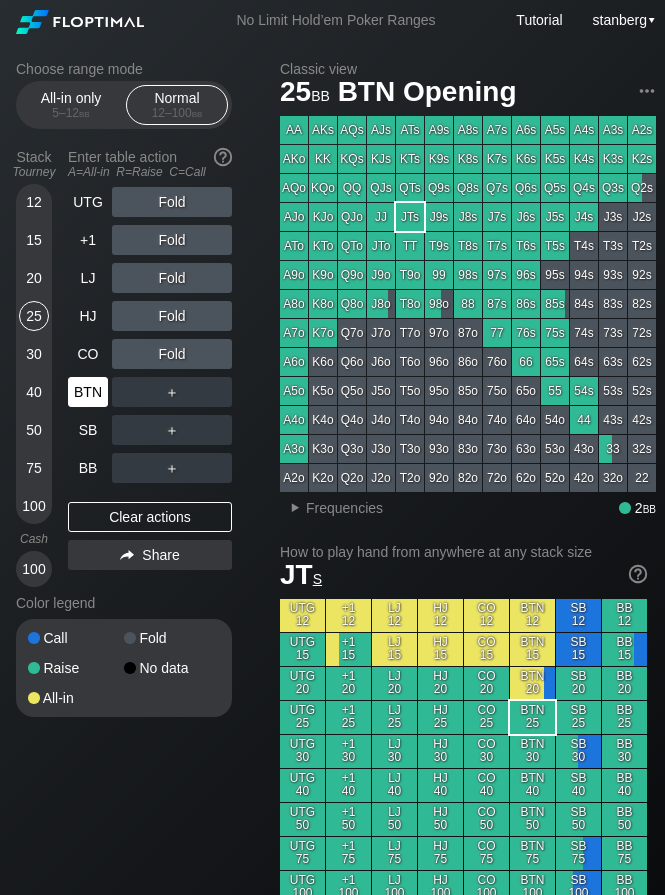 click on "BTN" at bounding box center (88, 392) 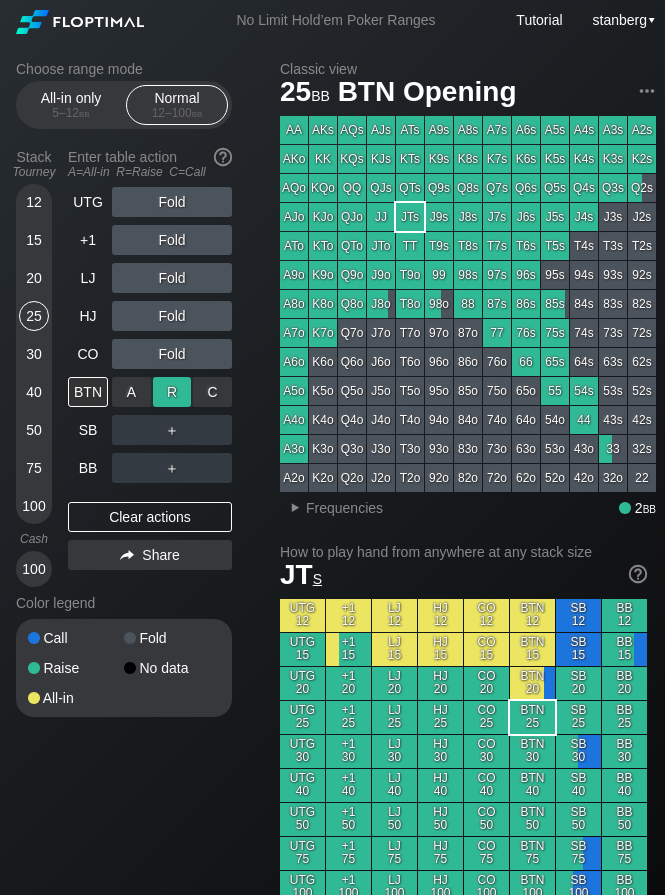 click on "R ✕" at bounding box center (172, 392) 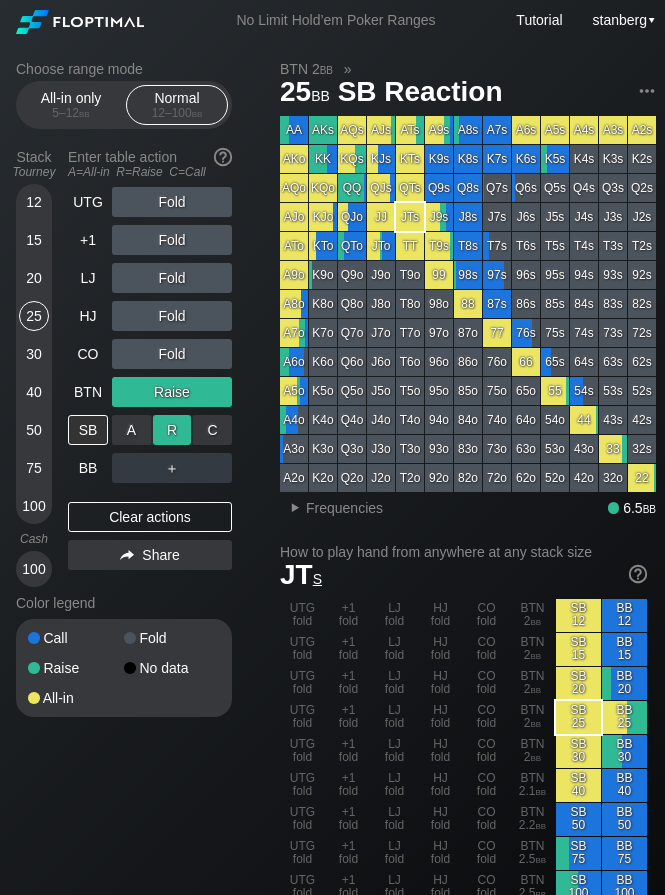 click on "R ✕" at bounding box center (172, 430) 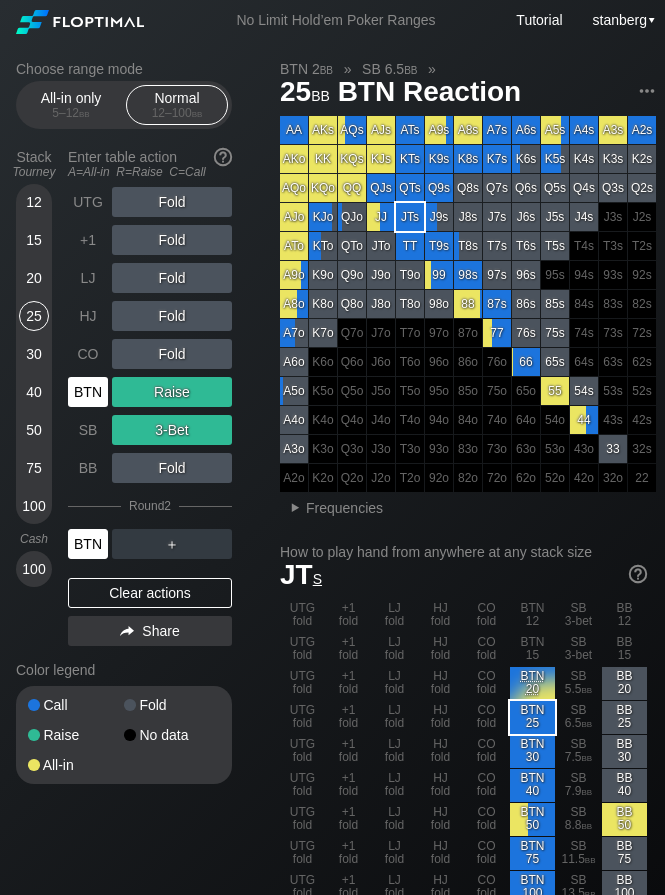click on "BTN" at bounding box center (88, 544) 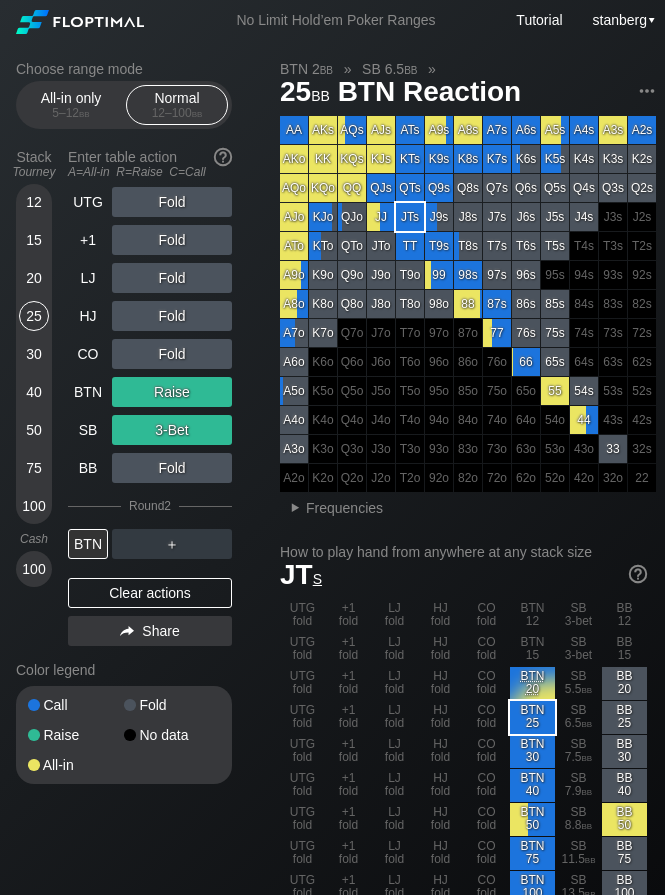 drag, startPoint x: 86, startPoint y: 592, endPoint x: 51, endPoint y: 552, distance: 53.15073 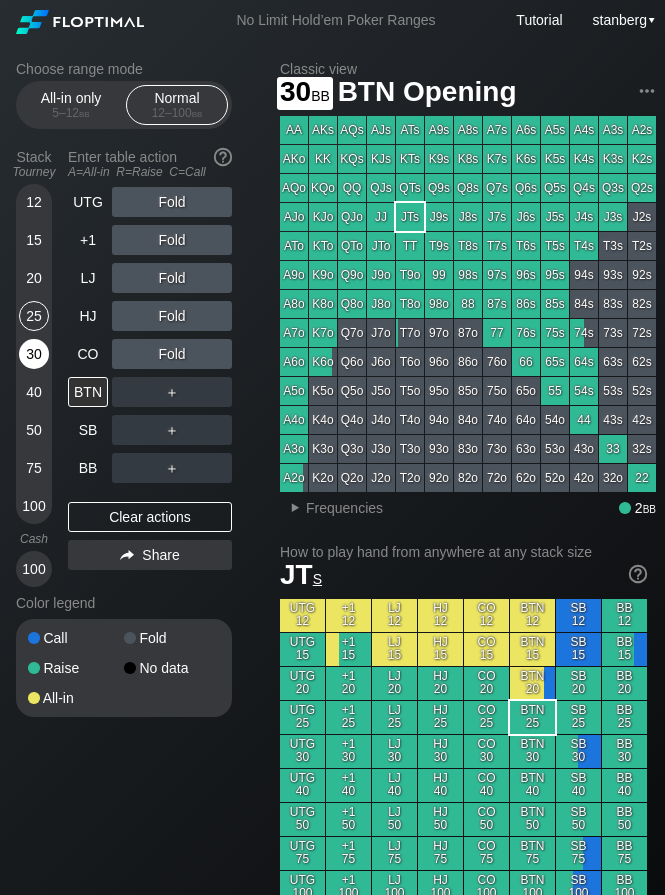 click on "30" at bounding box center [34, 354] 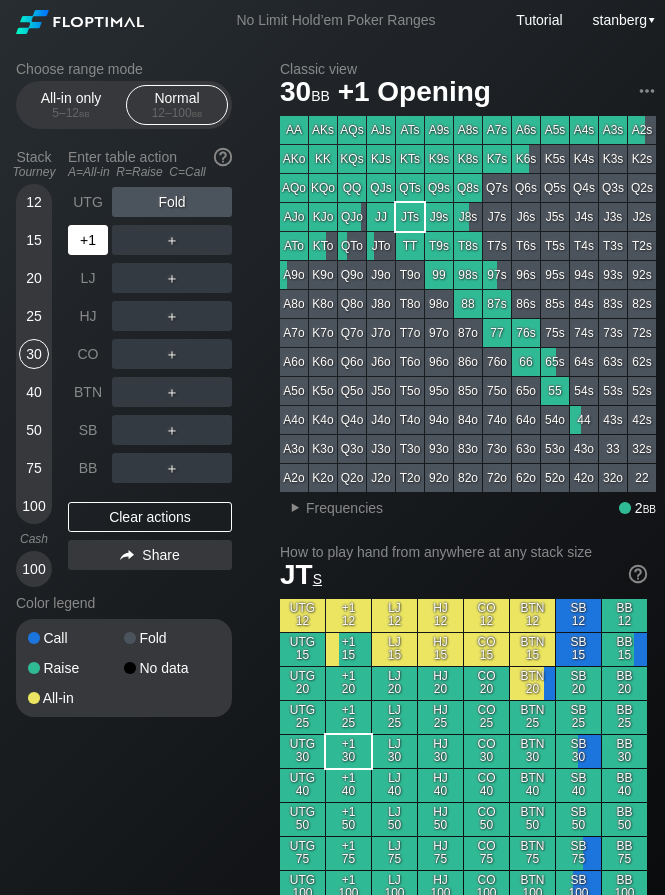 click on "+1" at bounding box center (88, 240) 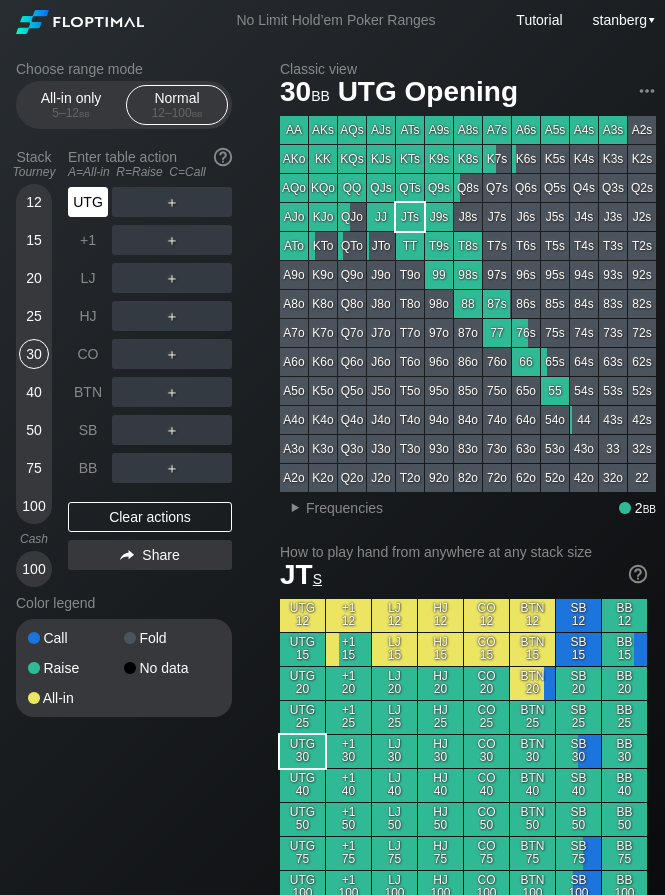 click on "UTG" at bounding box center [88, 202] 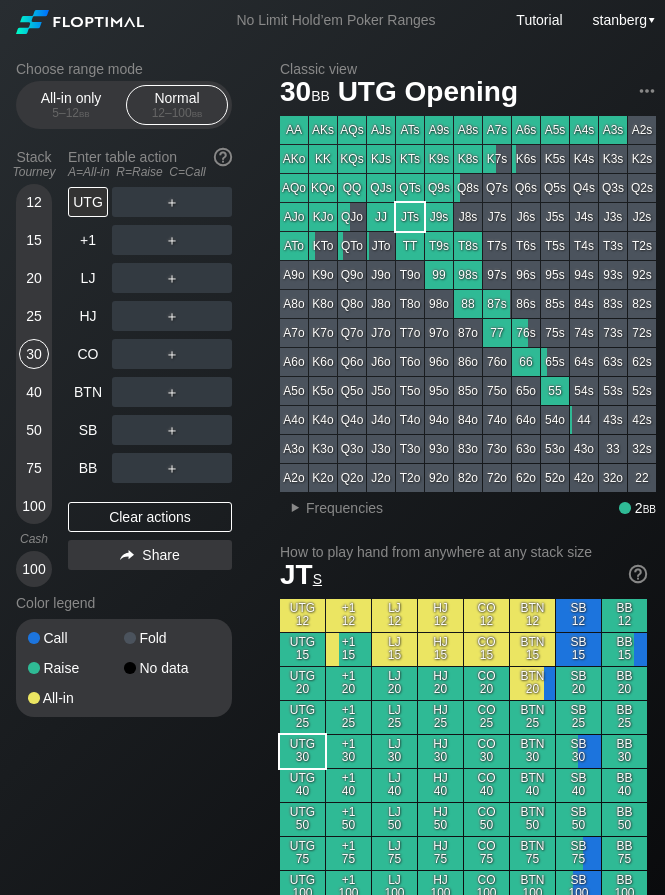 click on "25" at bounding box center [34, 316] 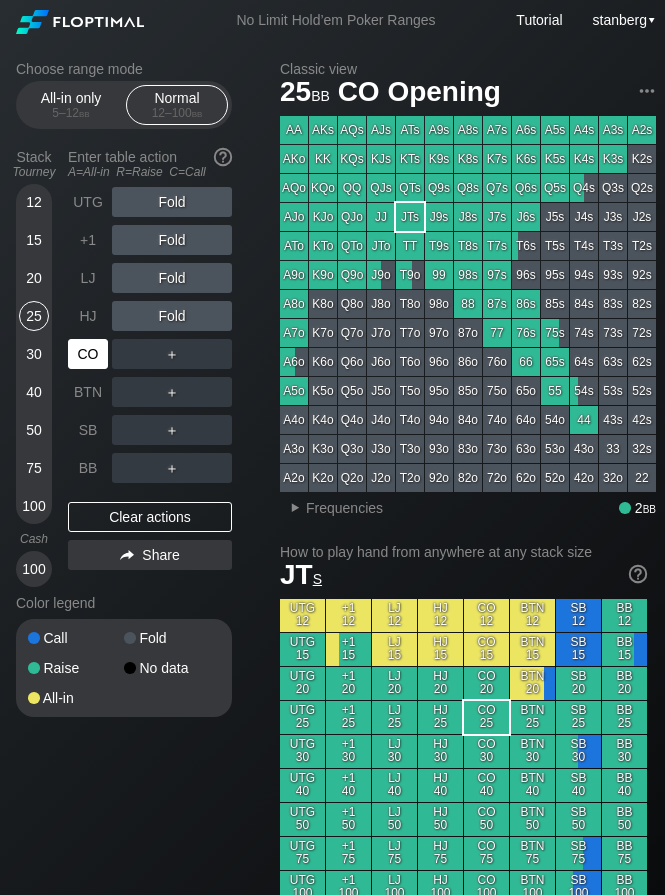 click on "CO" at bounding box center [88, 354] 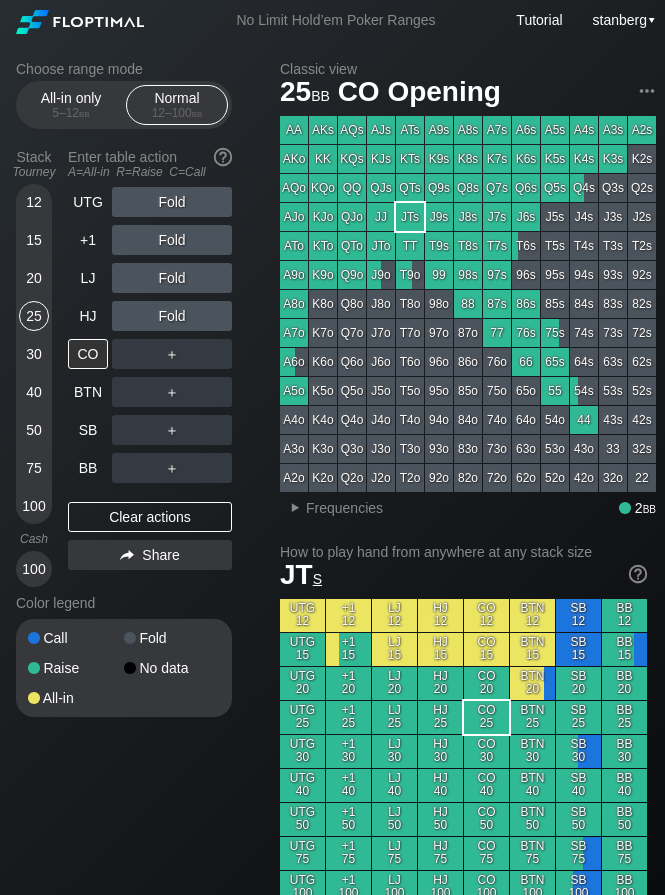click on "30" at bounding box center [34, 354] 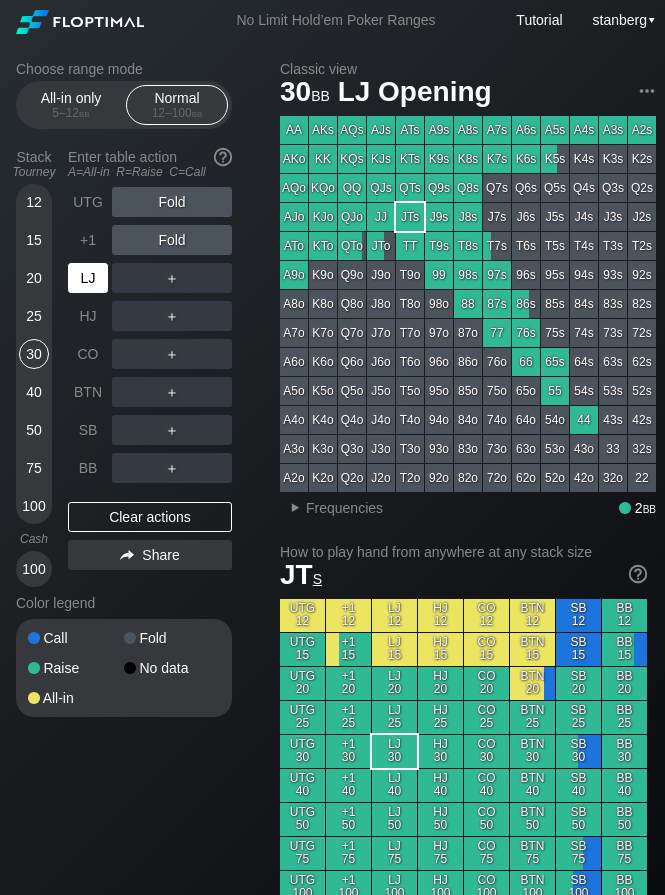 click on "LJ" at bounding box center [88, 278] 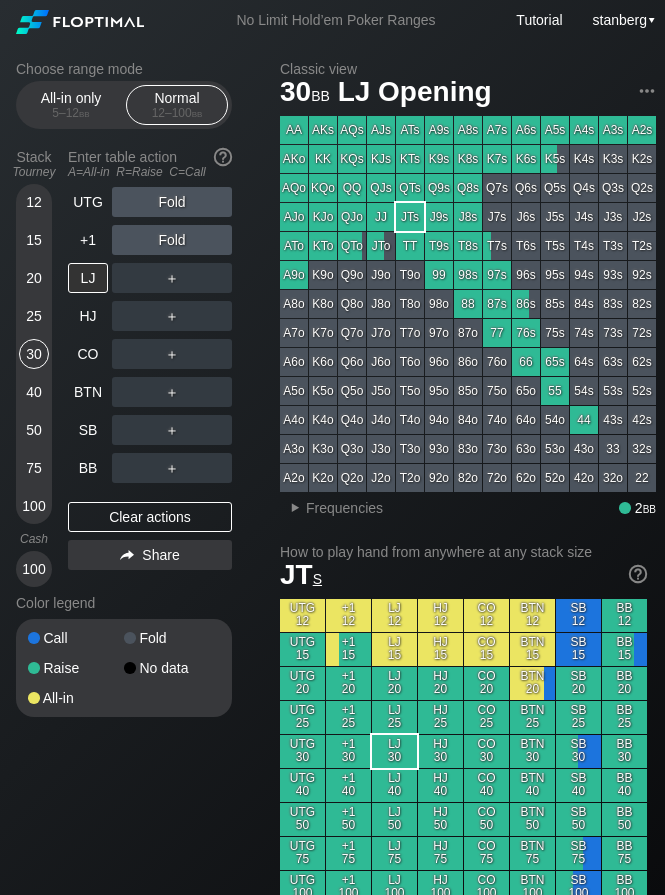 click on "20" at bounding box center [34, 278] 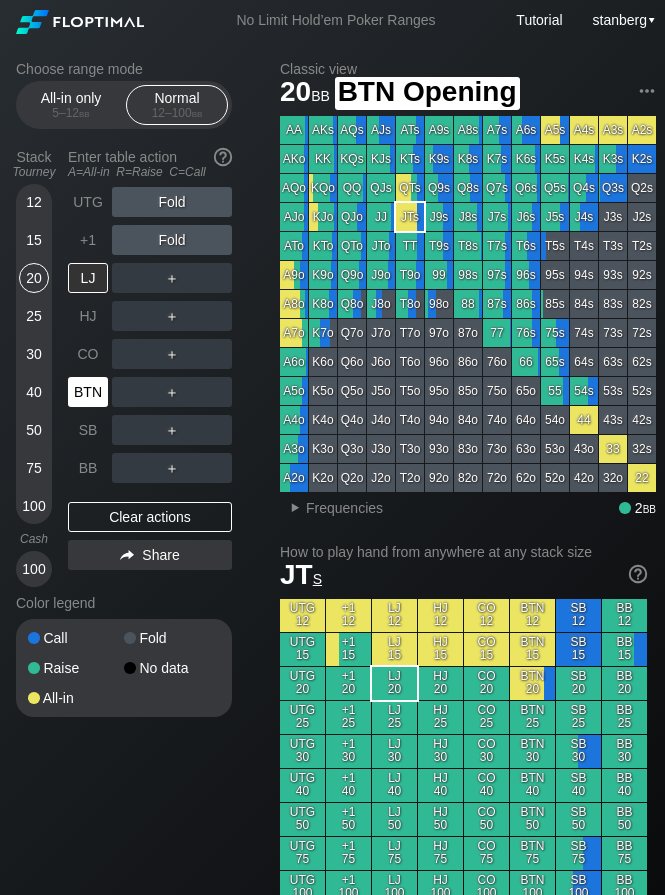 click on "BTN" at bounding box center (88, 392) 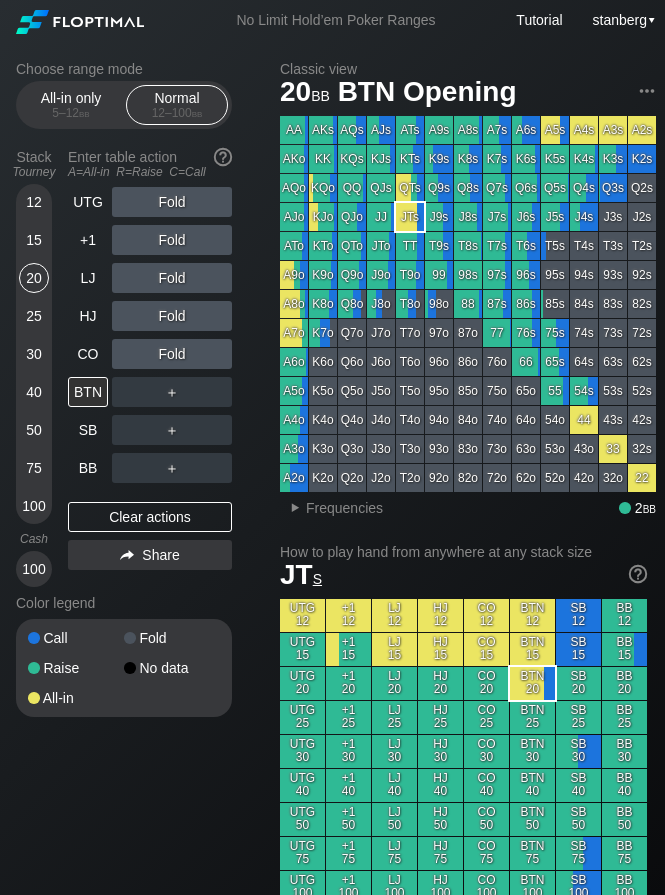 drag, startPoint x: 30, startPoint y: 392, endPoint x: 45, endPoint y: 413, distance: 25.806976 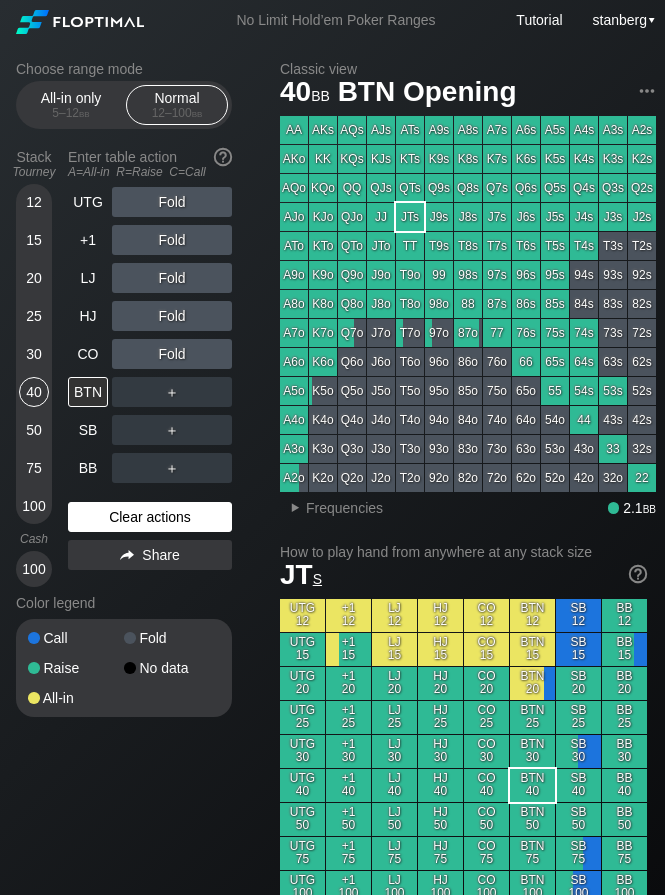 click on "Clear actions" at bounding box center (150, 517) 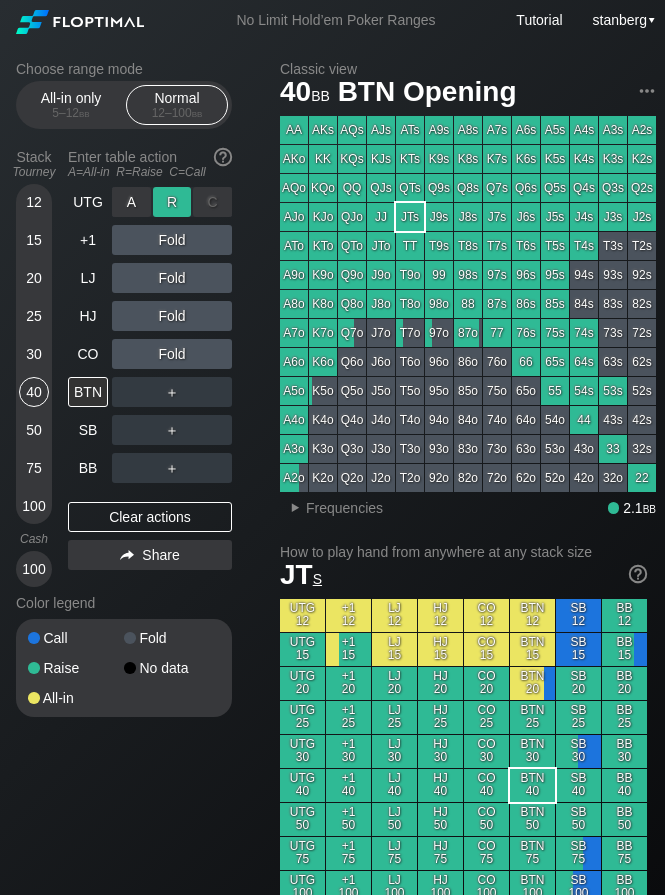 click on "R ✕" at bounding box center (172, 202) 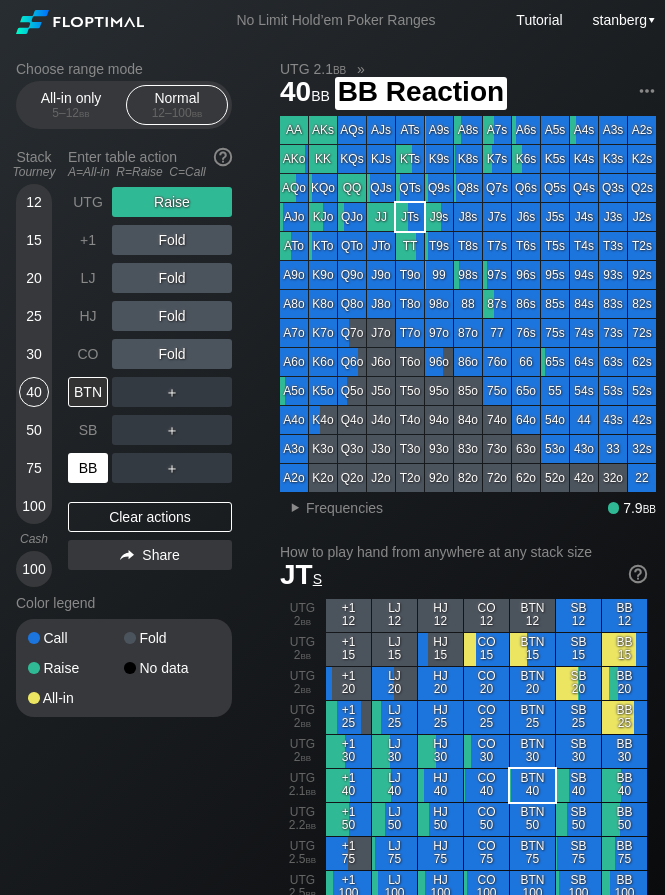 click on "BB" at bounding box center [88, 468] 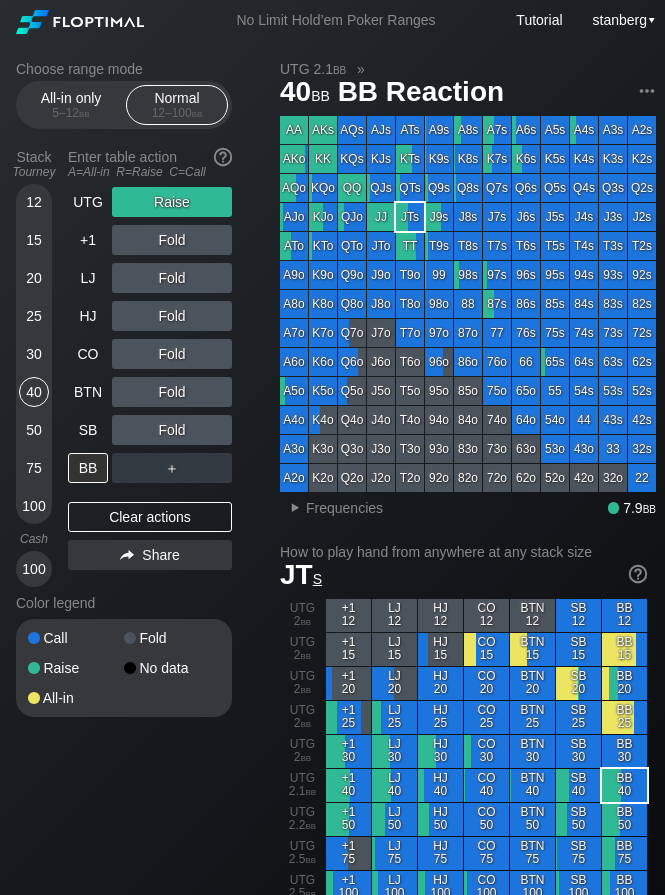 click on "30" at bounding box center [34, 354] 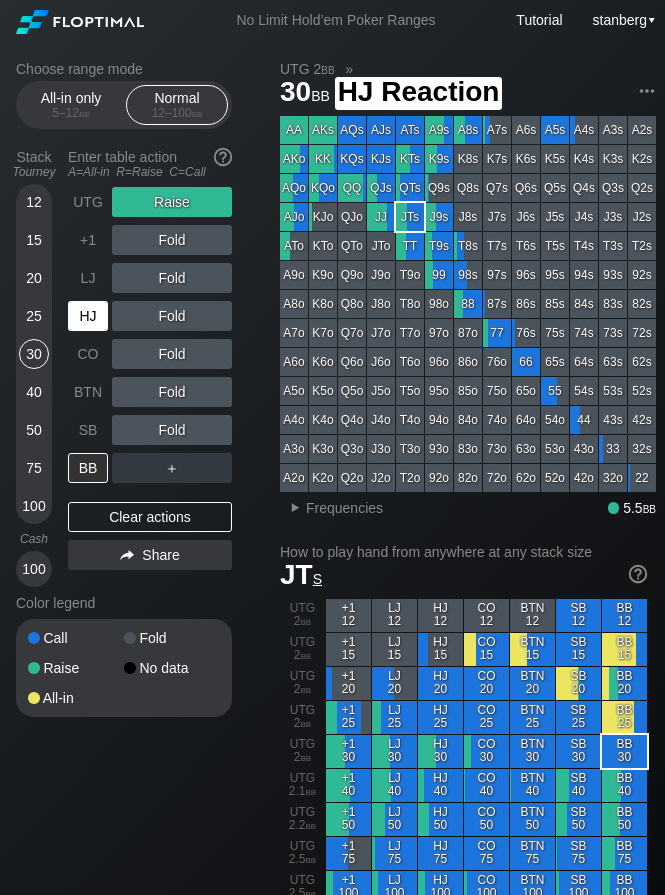 click on "HJ" at bounding box center (88, 316) 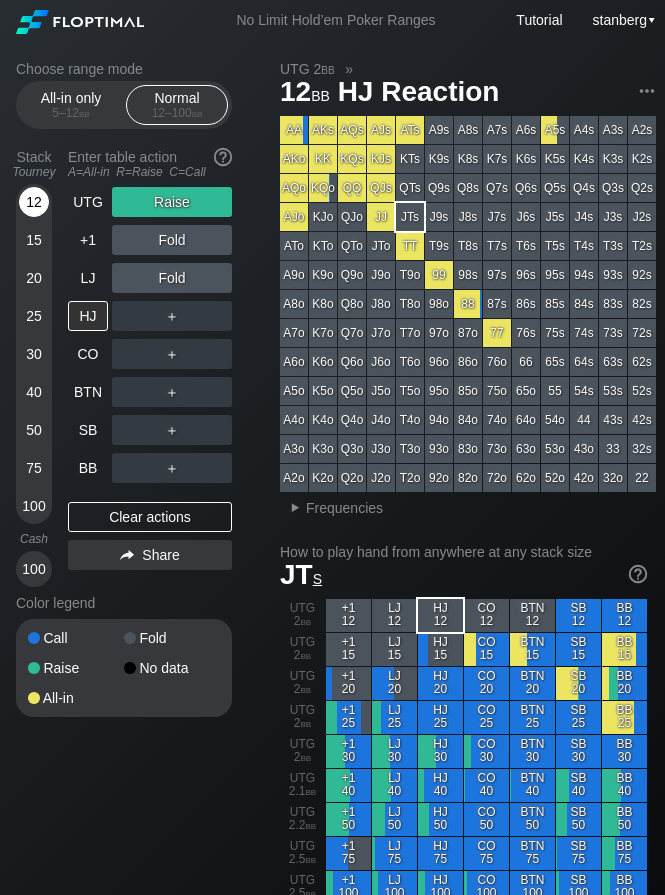 click on "12" at bounding box center [34, 202] 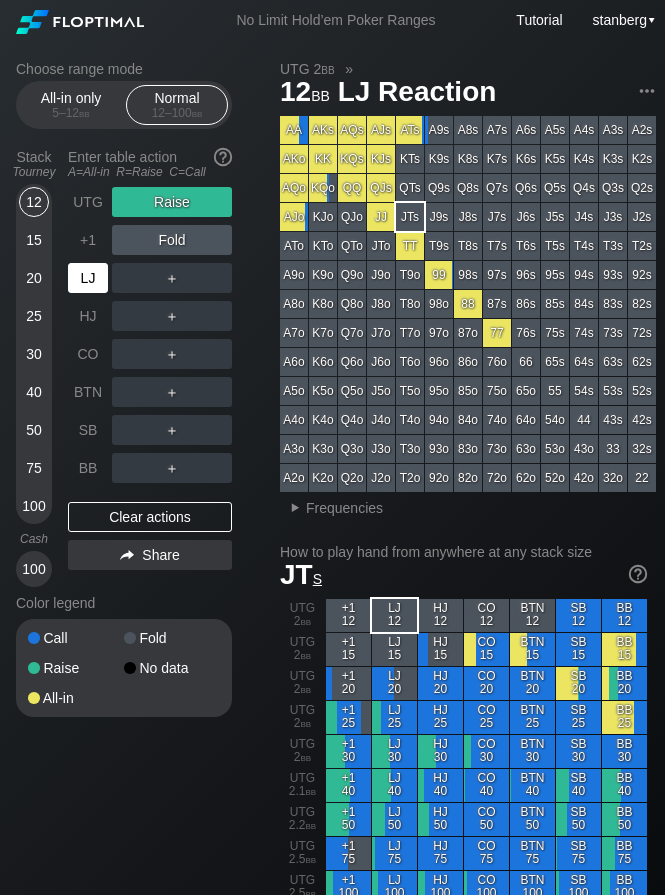 click on "LJ" at bounding box center (88, 278) 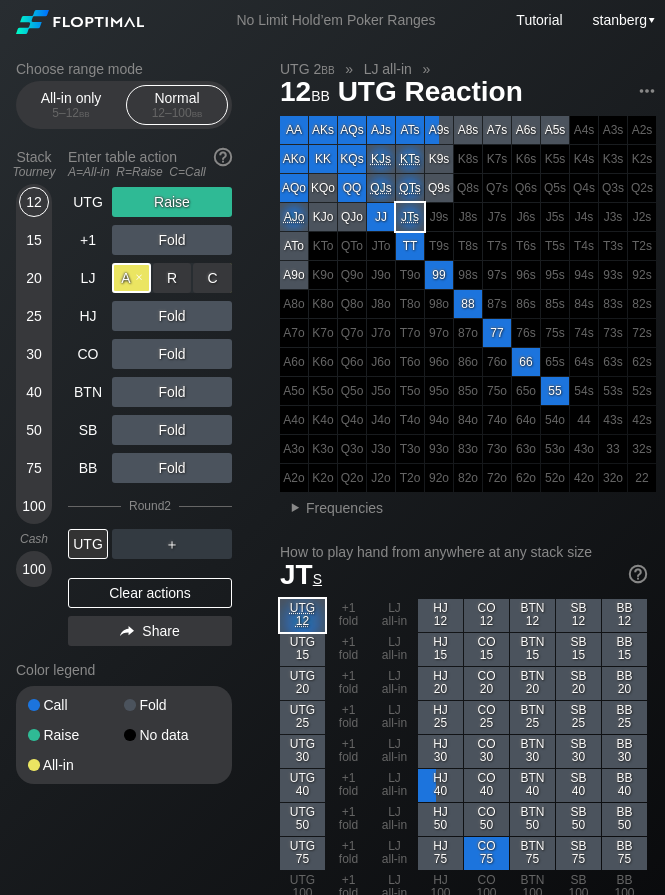 click on "A ✕" at bounding box center [131, 278] 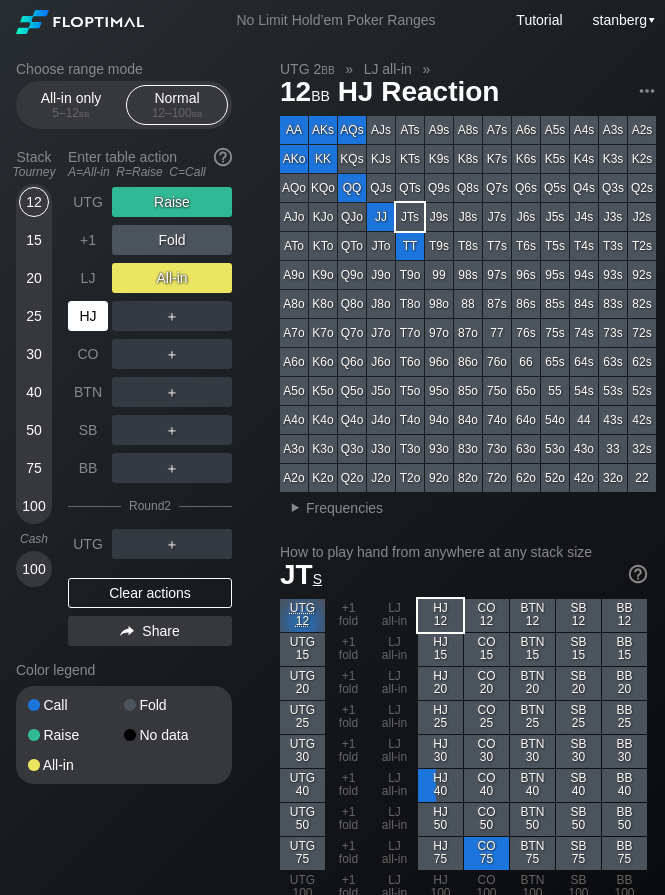 click on "HJ" at bounding box center (88, 316) 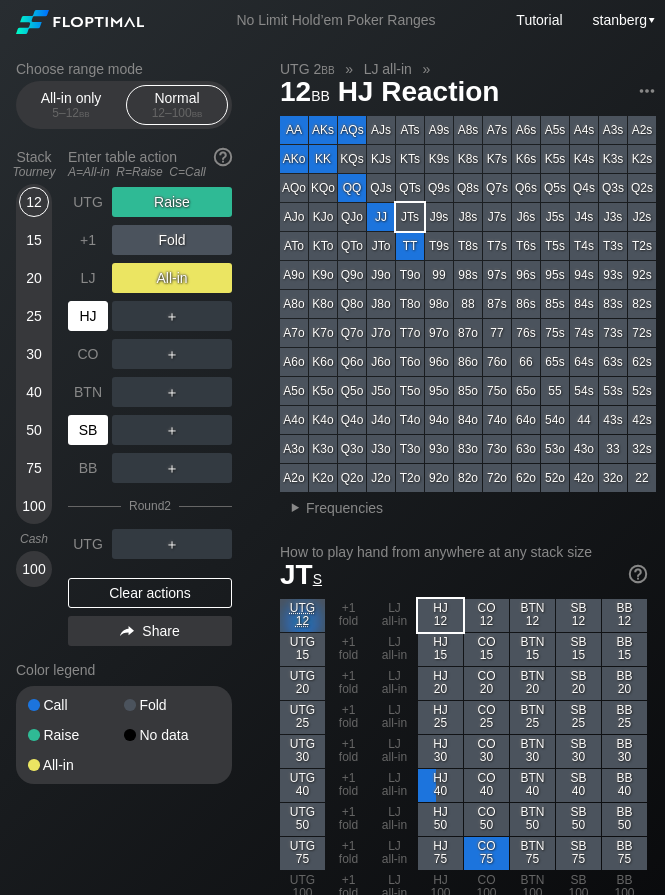 drag, startPoint x: 102, startPoint y: 411, endPoint x: 105, endPoint y: 434, distance: 23.194826 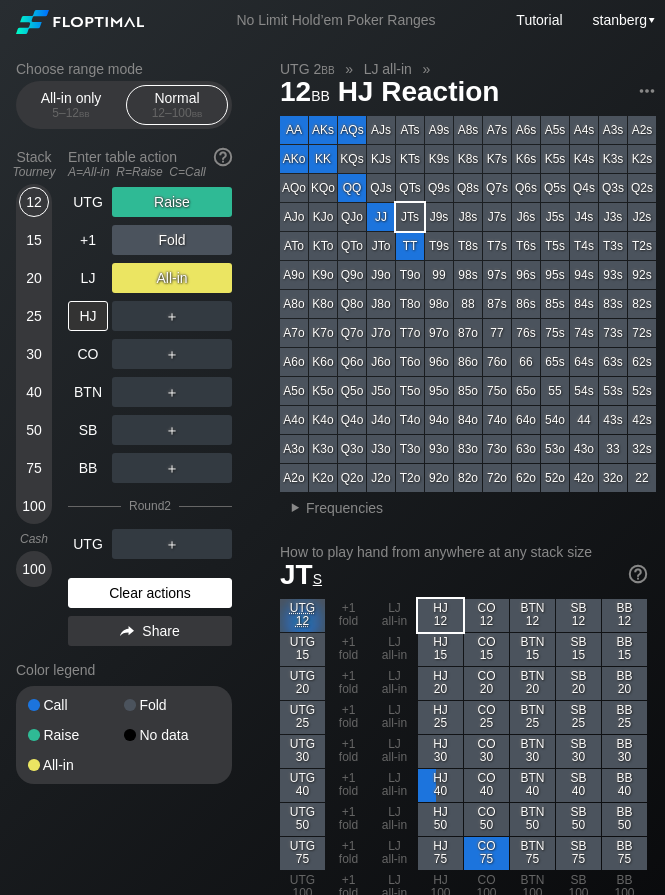 click on "Clear actions" at bounding box center [150, 593] 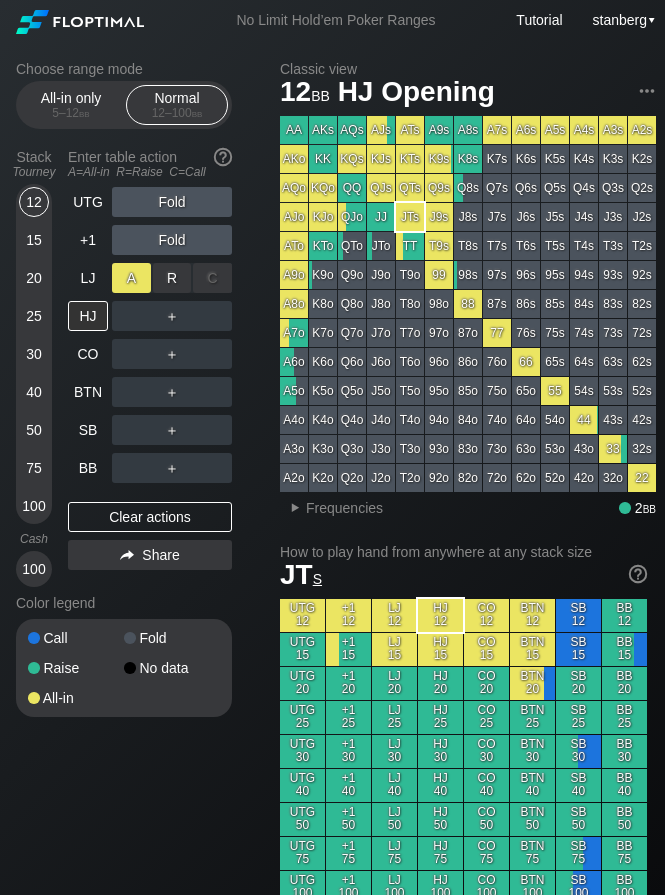 click on "A ✕" at bounding box center [131, 278] 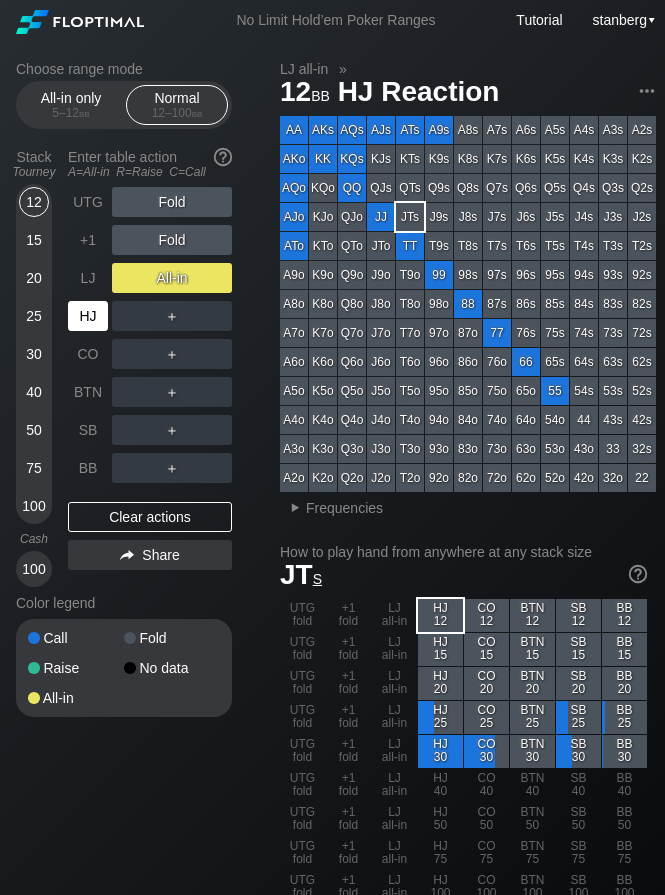click on "HJ" at bounding box center [88, 316] 